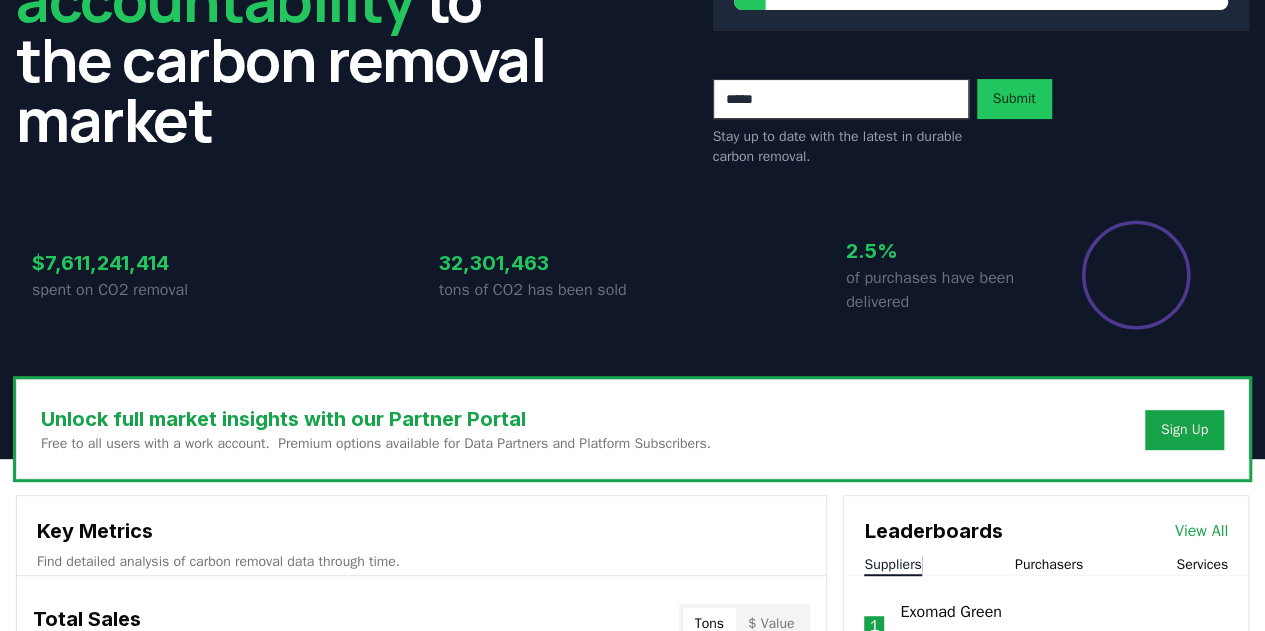 scroll, scrollTop: 0, scrollLeft: 0, axis: both 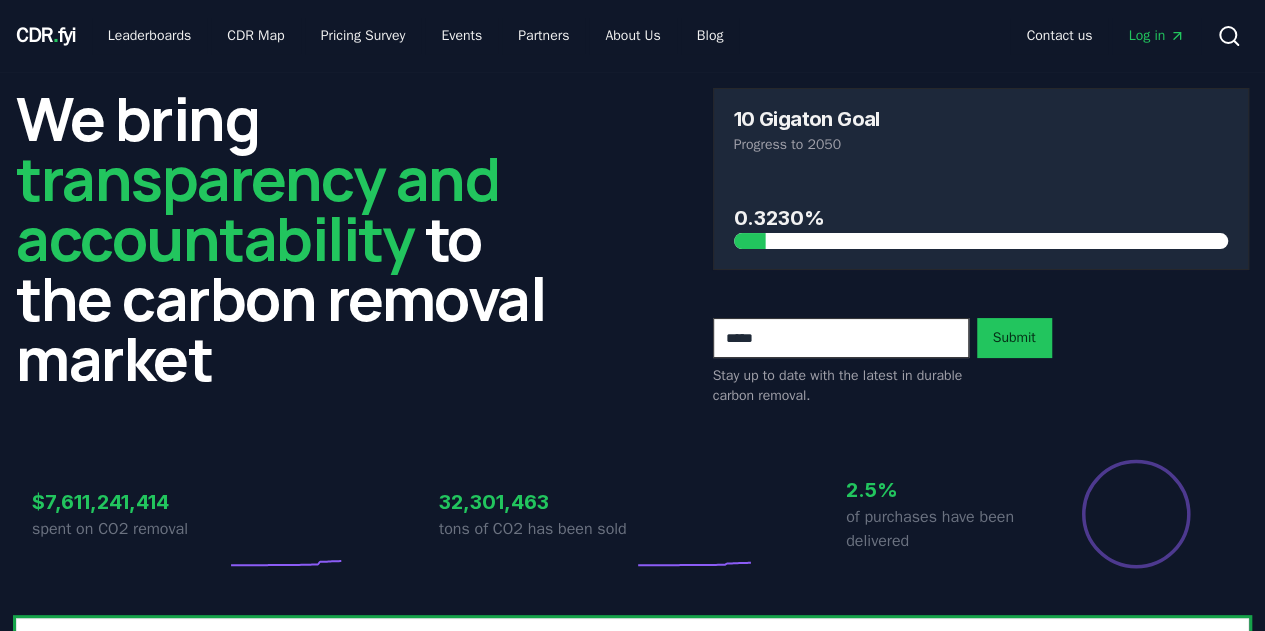 drag, startPoint x: 733, startPoint y: 115, endPoint x: 845, endPoint y: 141, distance: 114.97826 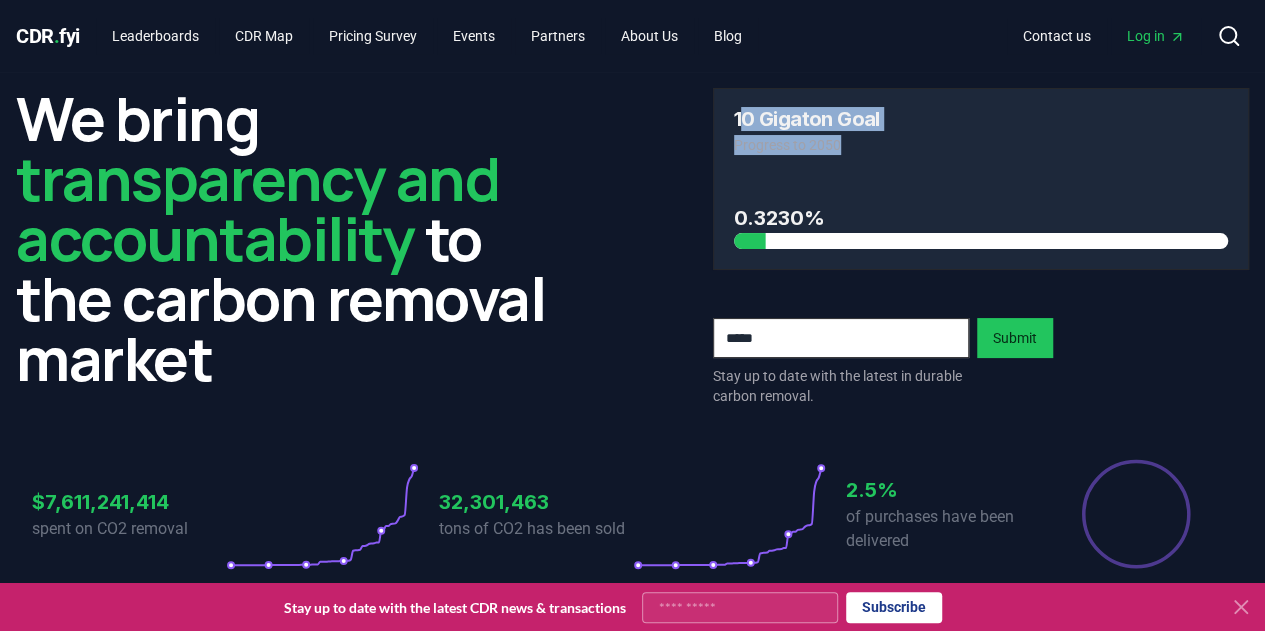 drag, startPoint x: 842, startPoint y: 144, endPoint x: 743, endPoint y: 128, distance: 100.28459 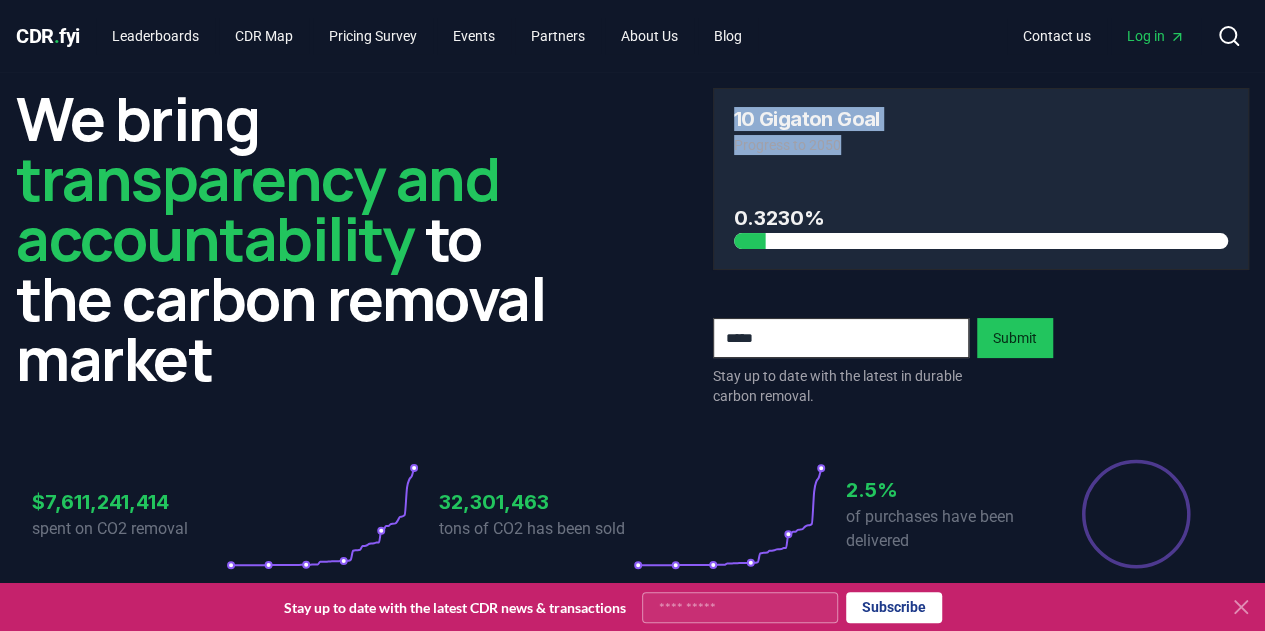 drag, startPoint x: 735, startPoint y: 113, endPoint x: 842, endPoint y: 145, distance: 111.68259 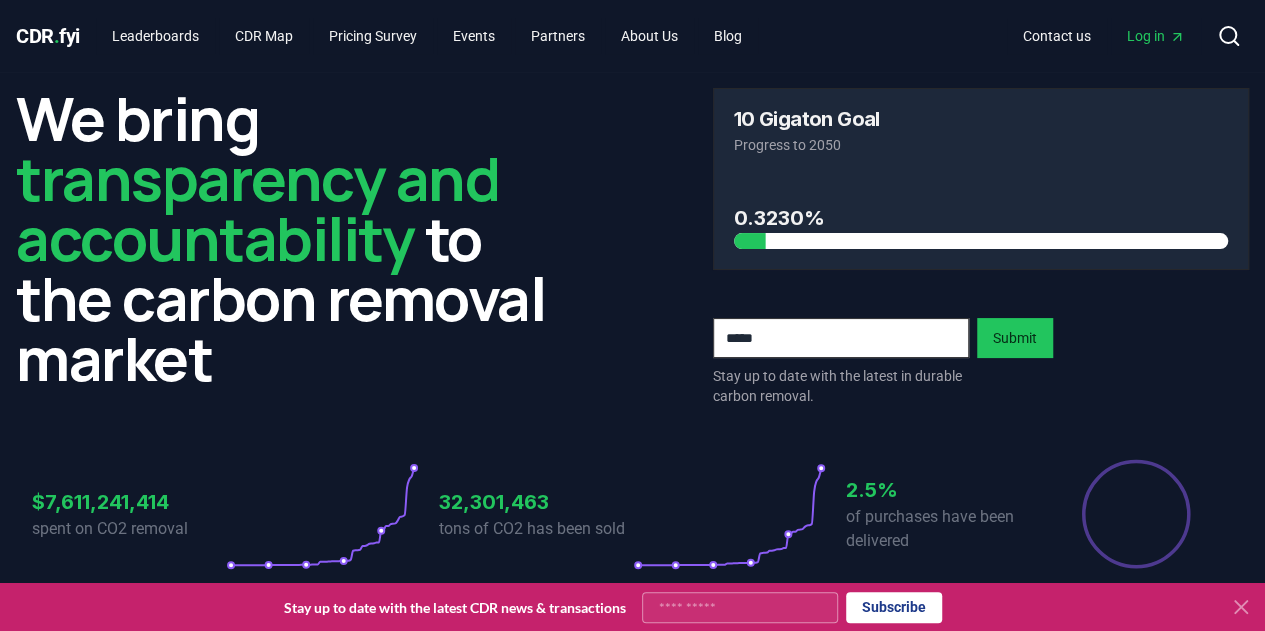 click on "0.3230%" at bounding box center [981, 218] 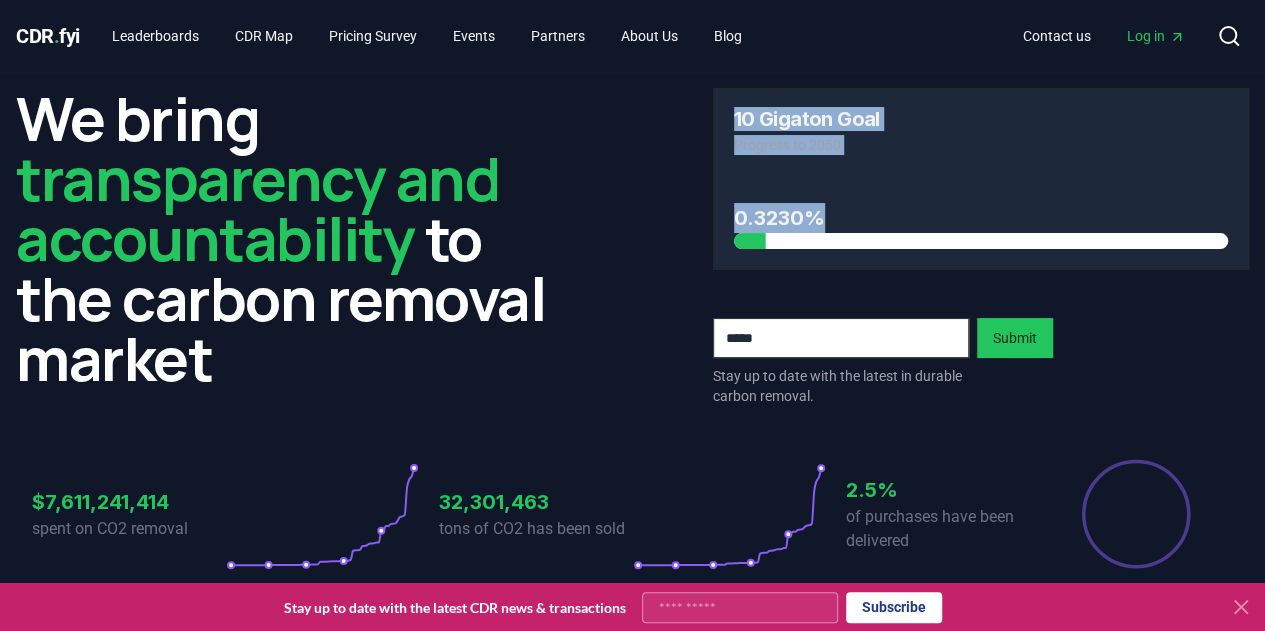 drag, startPoint x: 824, startPoint y: 218, endPoint x: 732, endPoint y: 127, distance: 129.40247 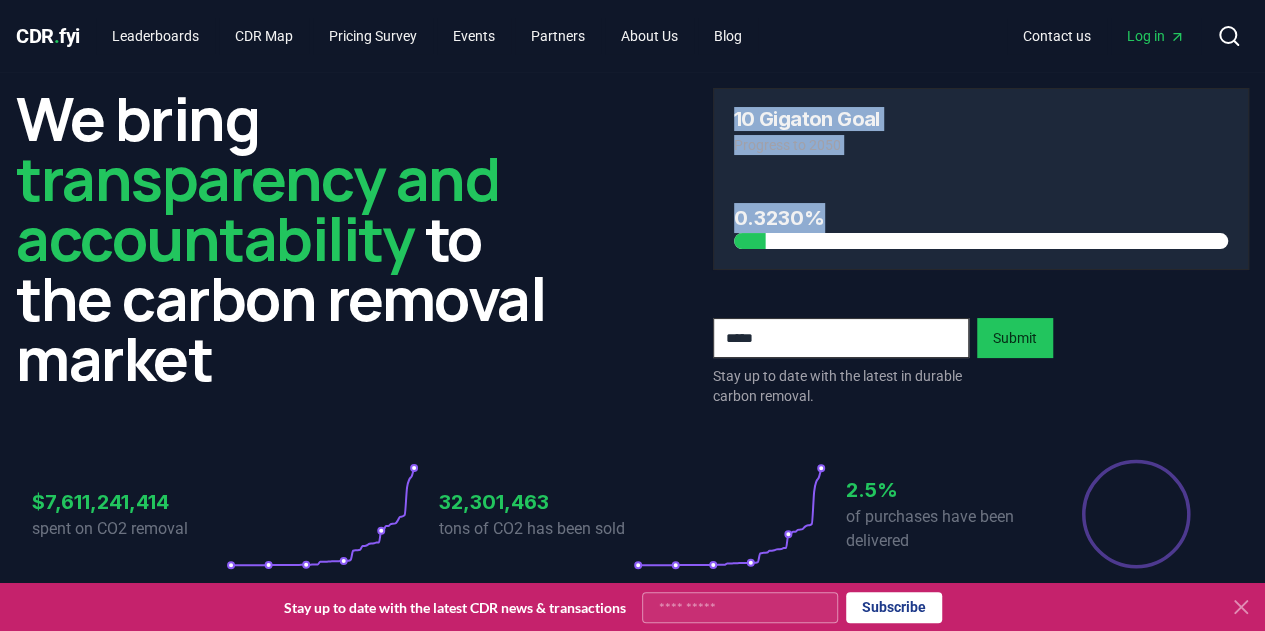 click on "0.3230%" at bounding box center (981, 218) 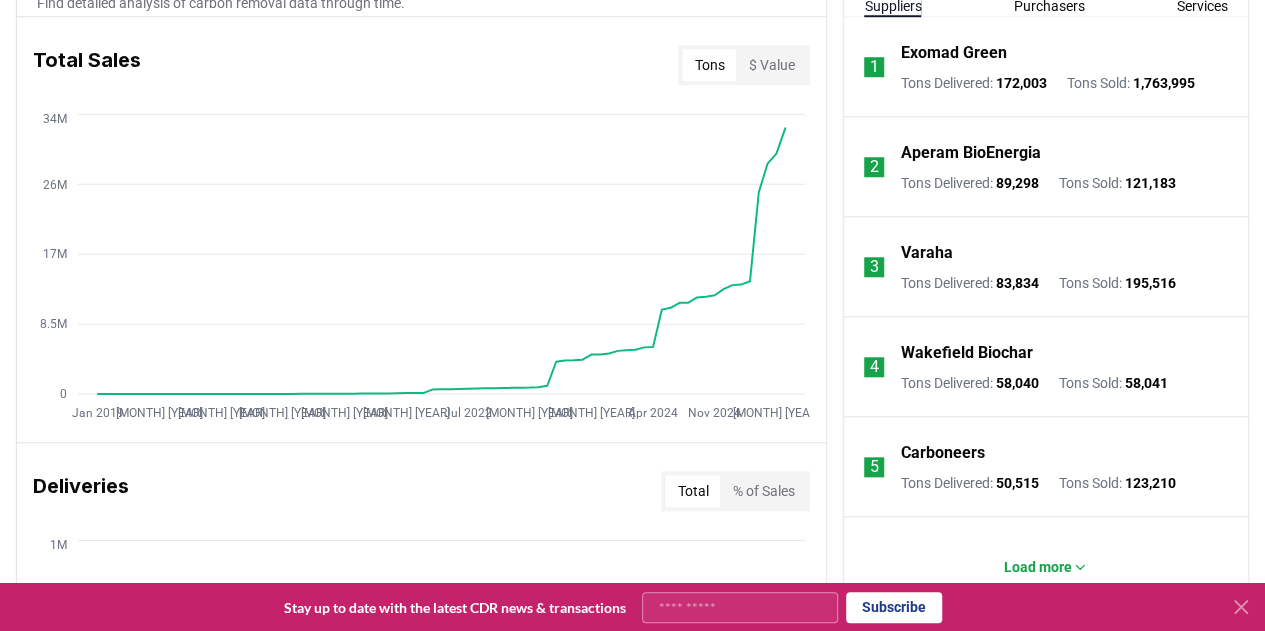 scroll, scrollTop: 812, scrollLeft: 0, axis: vertical 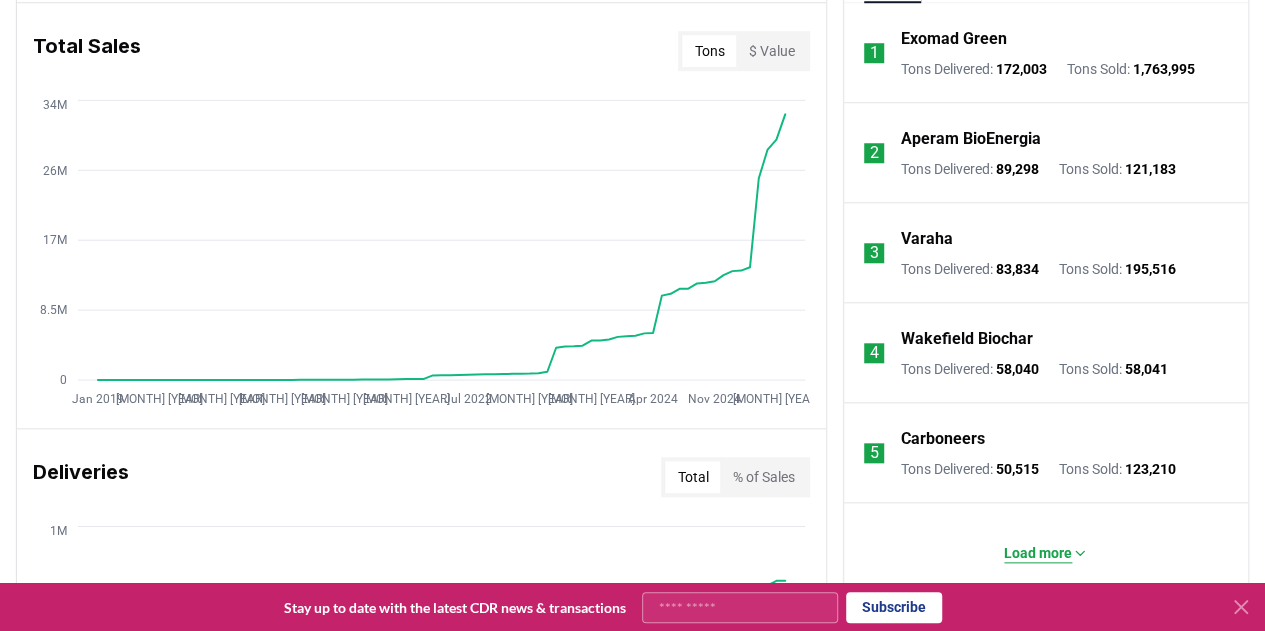 click on "Load more" at bounding box center (1038, 553) 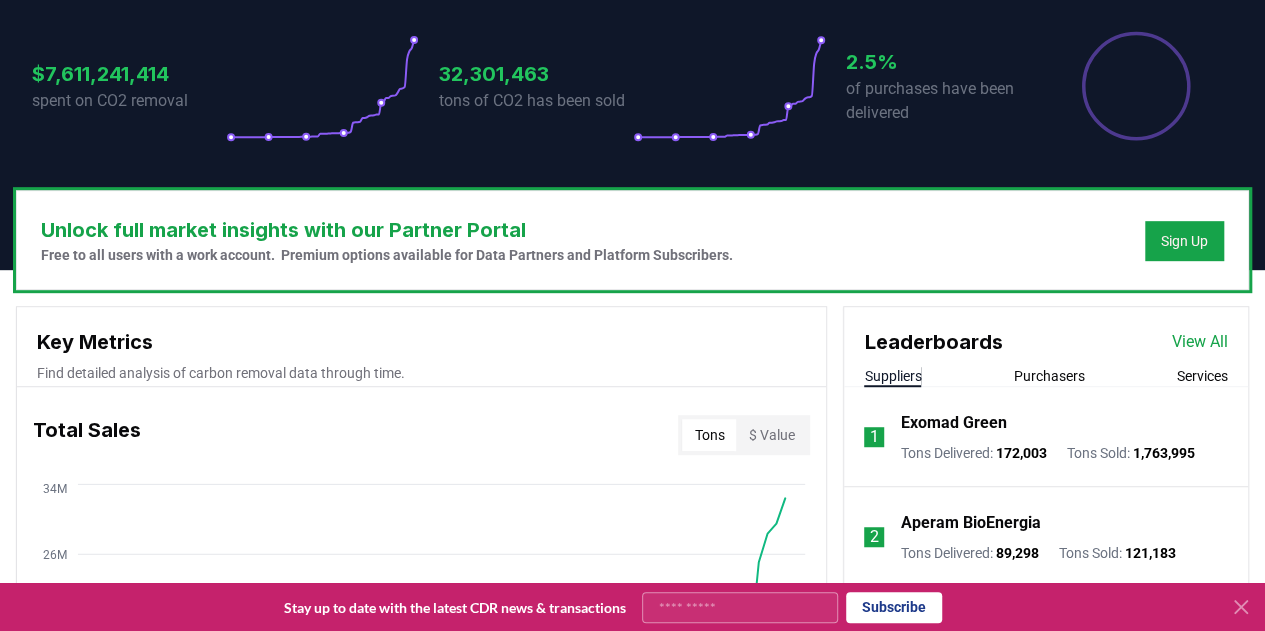 scroll, scrollTop: 428, scrollLeft: 0, axis: vertical 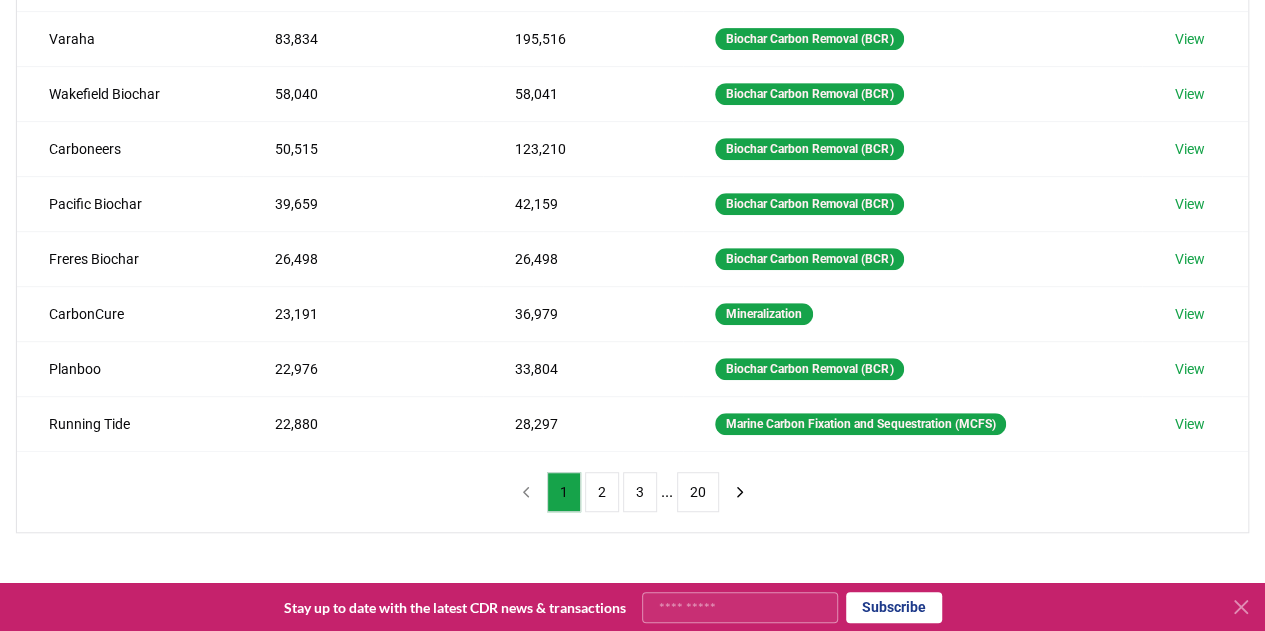 click 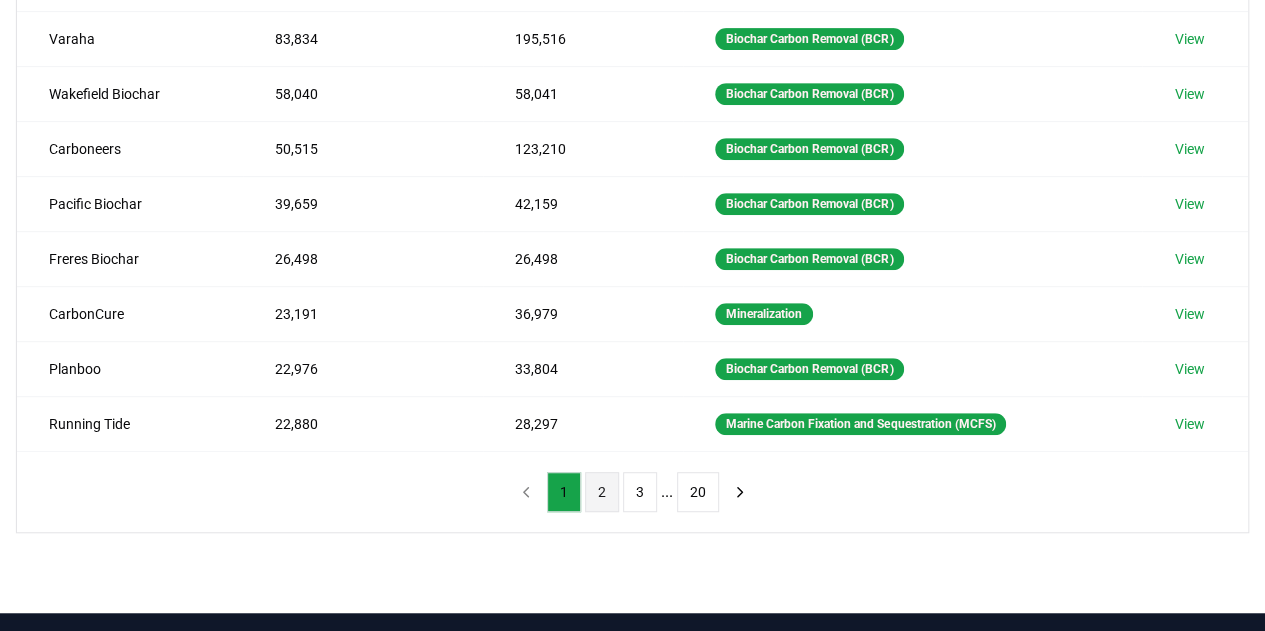click on "2" at bounding box center (602, 492) 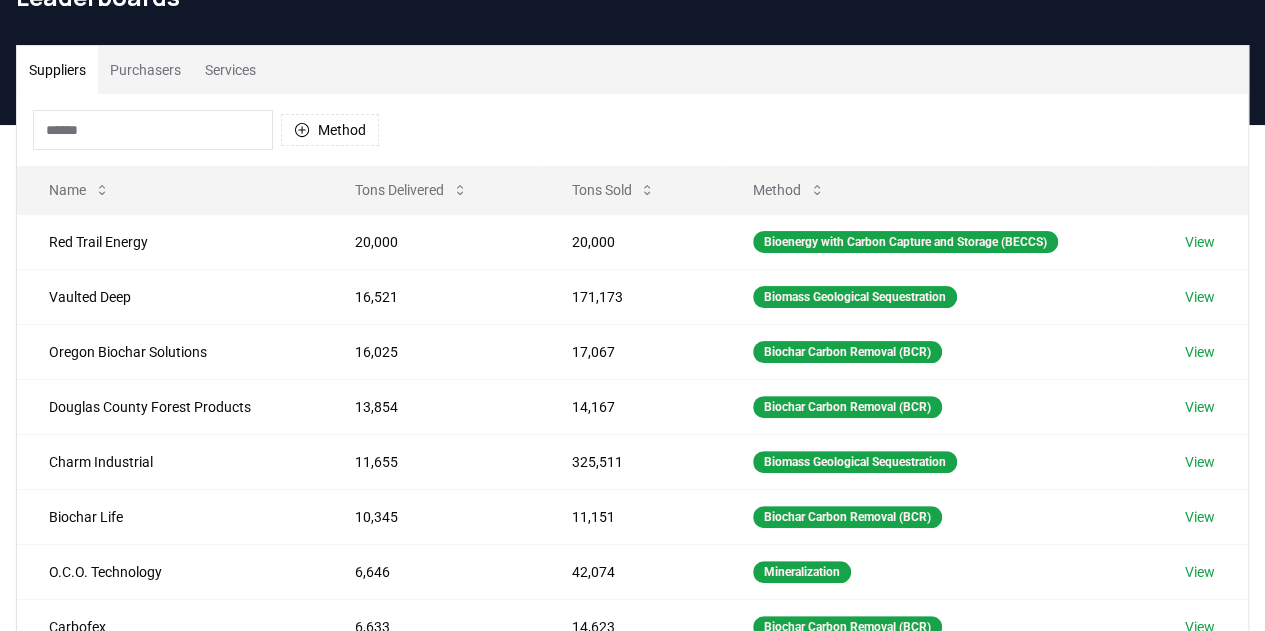 scroll, scrollTop: 112, scrollLeft: 0, axis: vertical 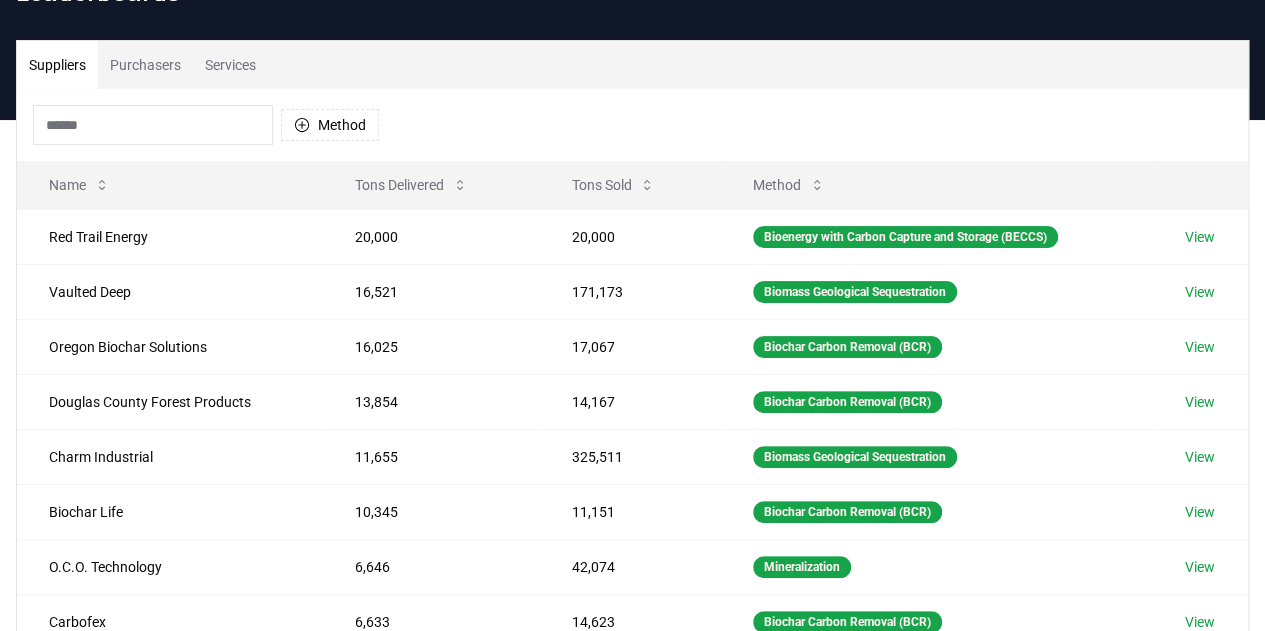 click at bounding box center [153, 125] 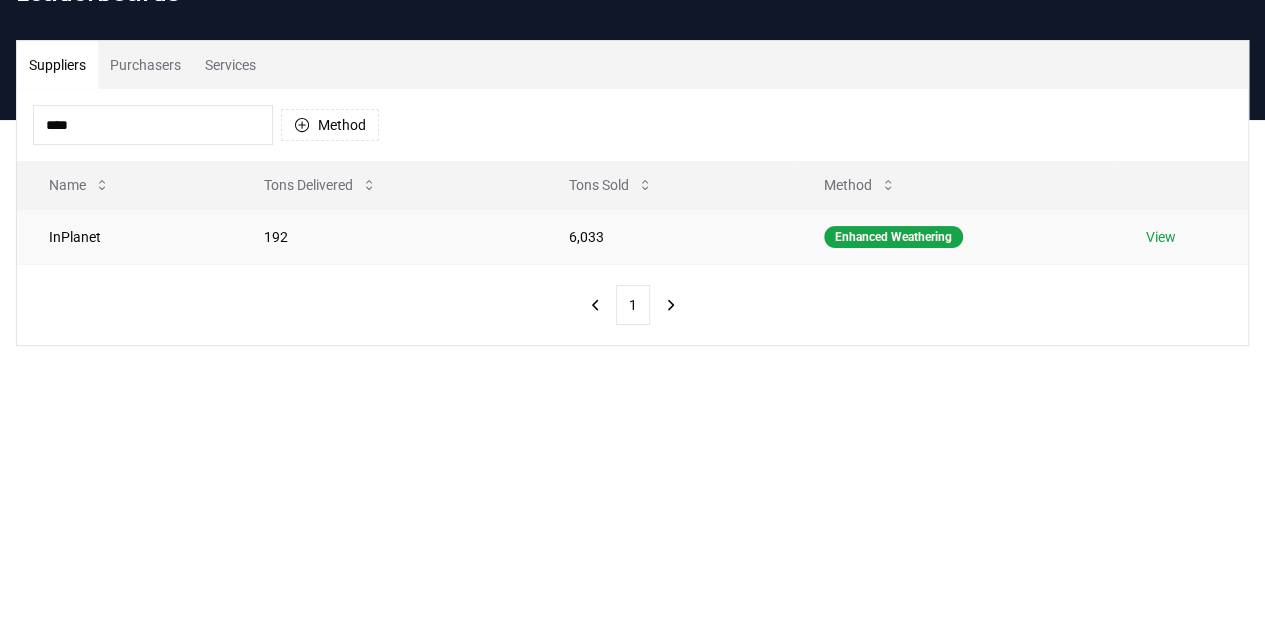 type on "****" 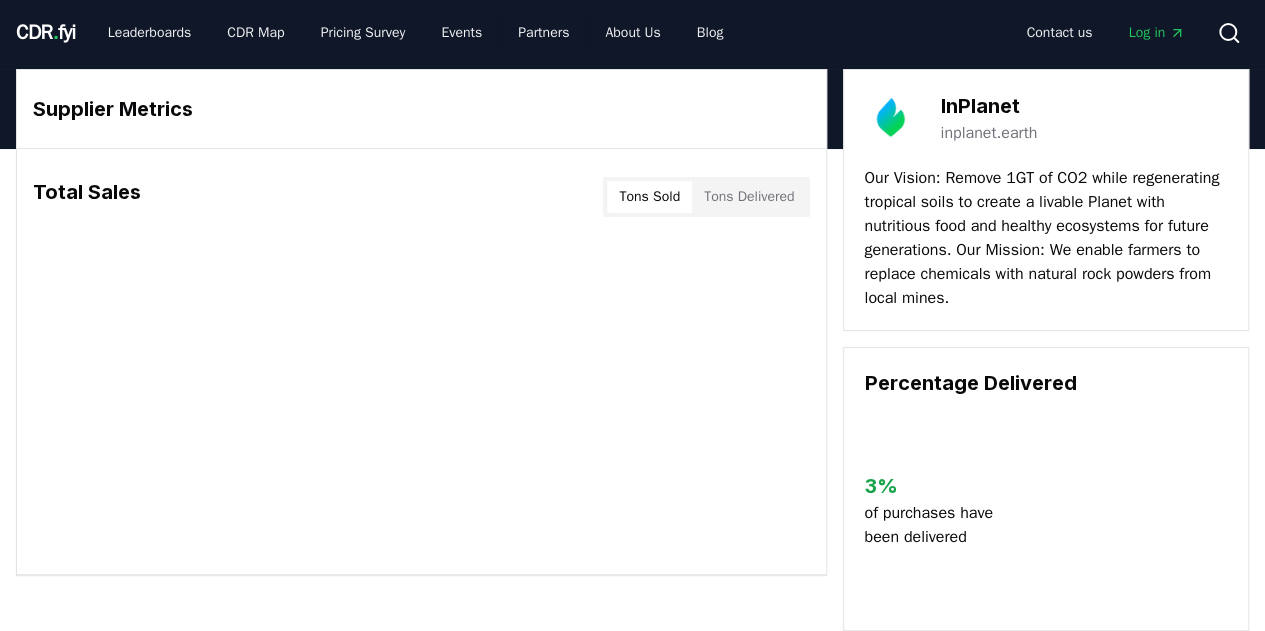 scroll, scrollTop: 4, scrollLeft: 0, axis: vertical 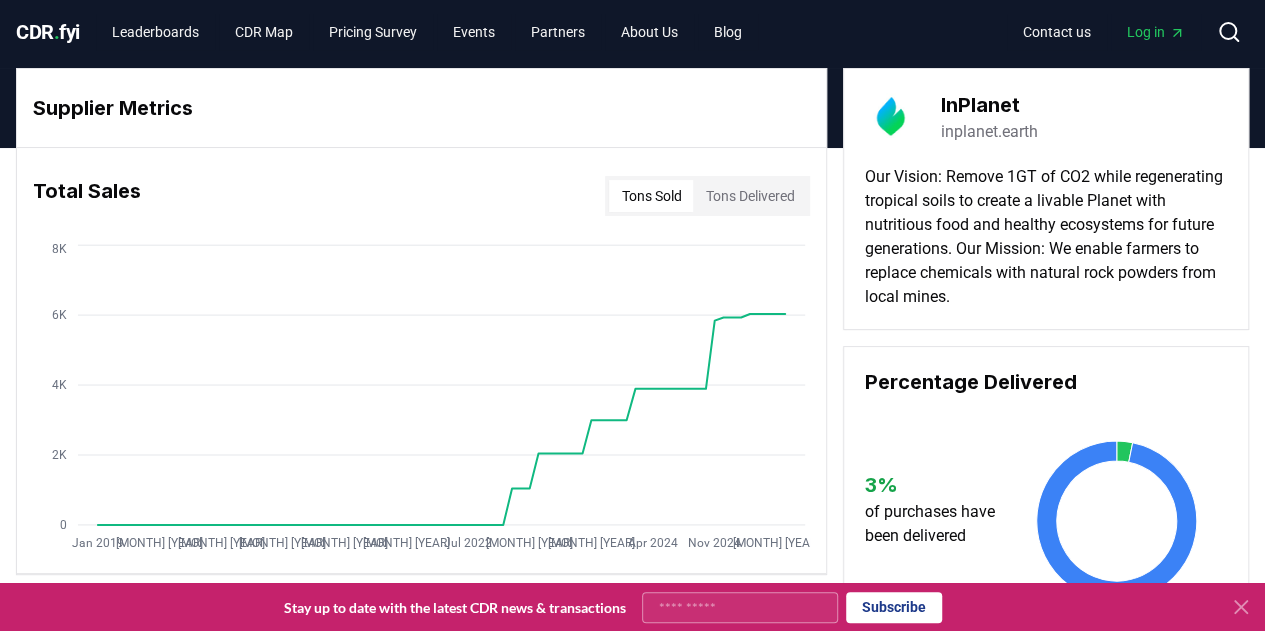 click on "Tons Sold" at bounding box center [651, 196] 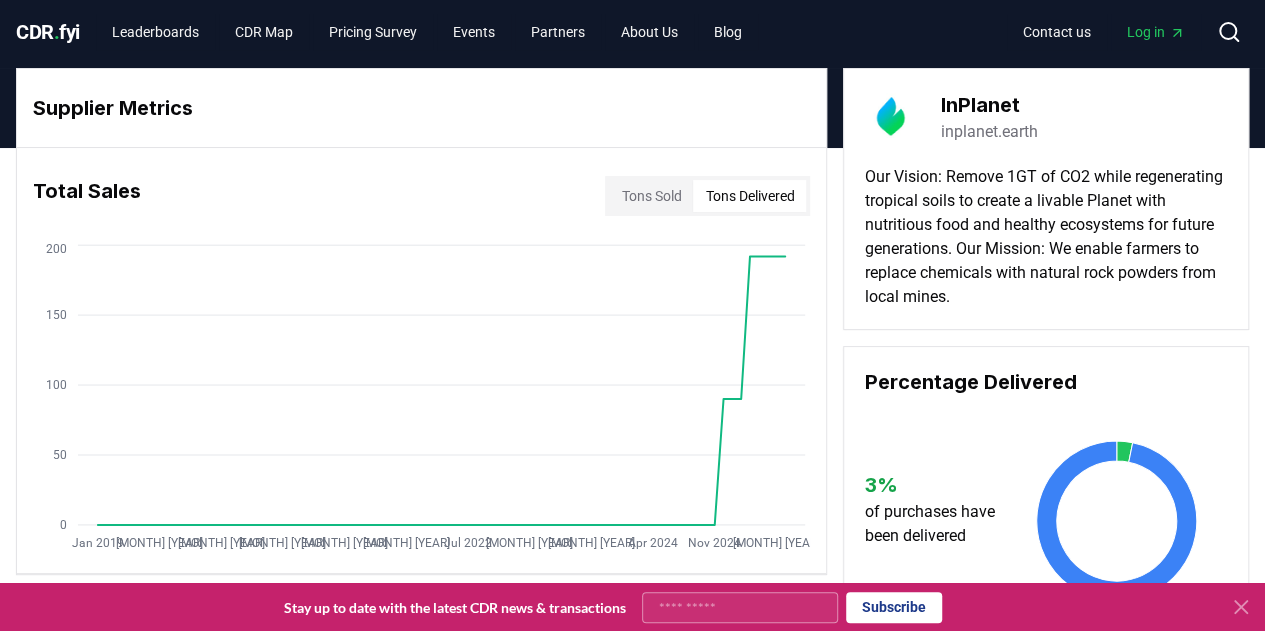 click on "Tons Sold" at bounding box center (651, 196) 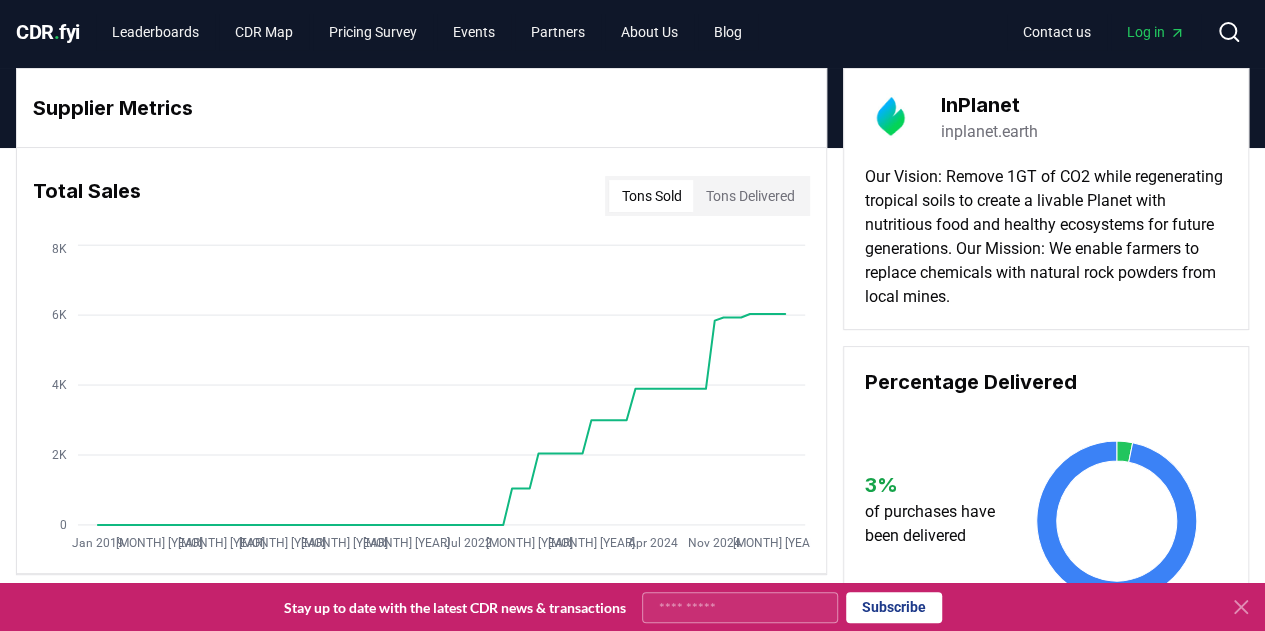 click on "Tons Delivered" at bounding box center [749, 196] 